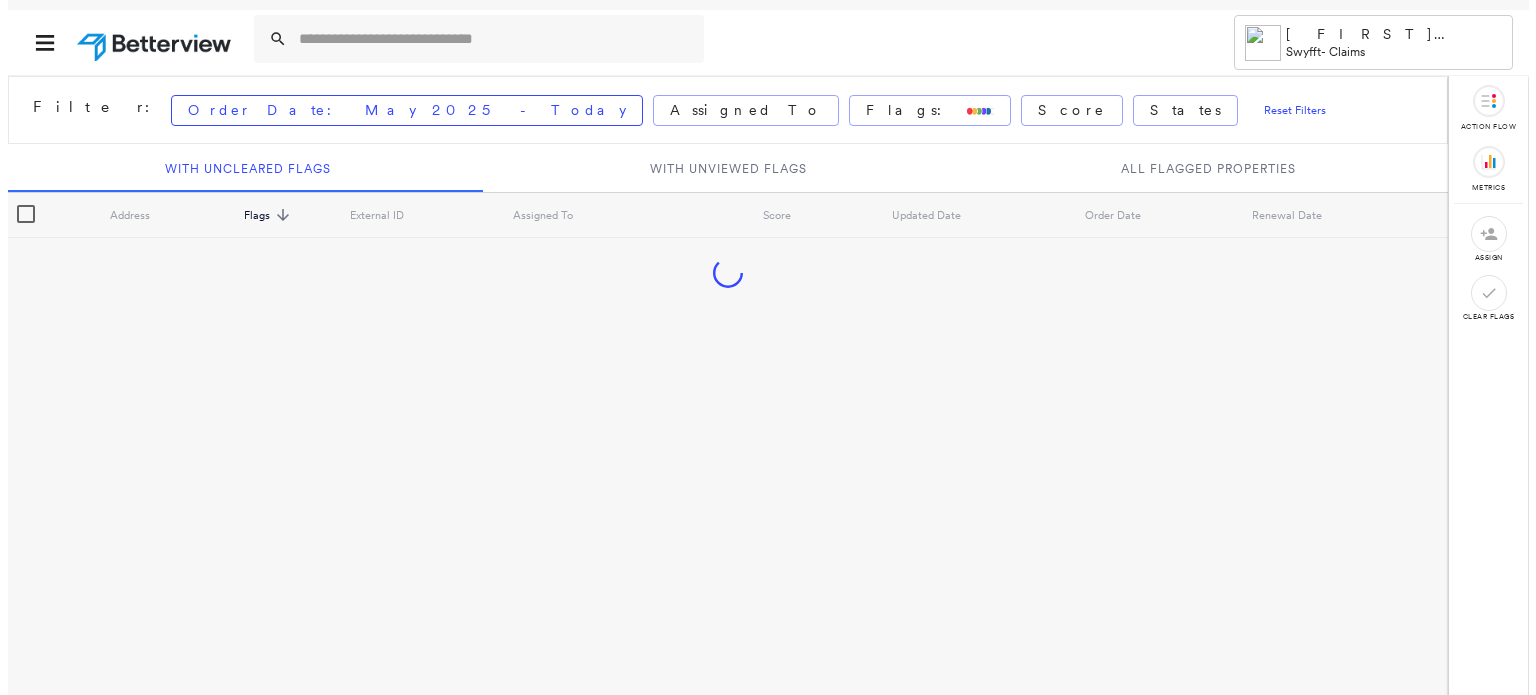scroll, scrollTop: 0, scrollLeft: 0, axis: both 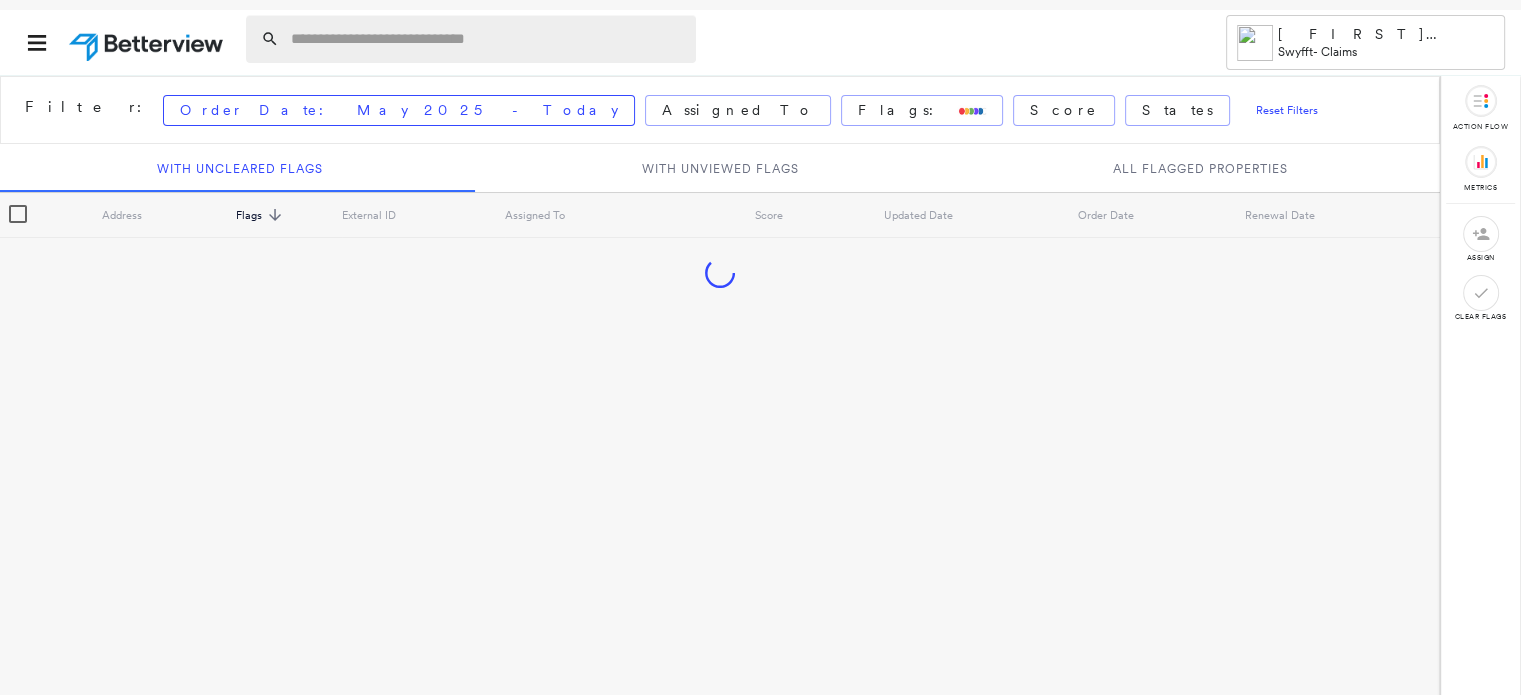 click at bounding box center [487, 39] 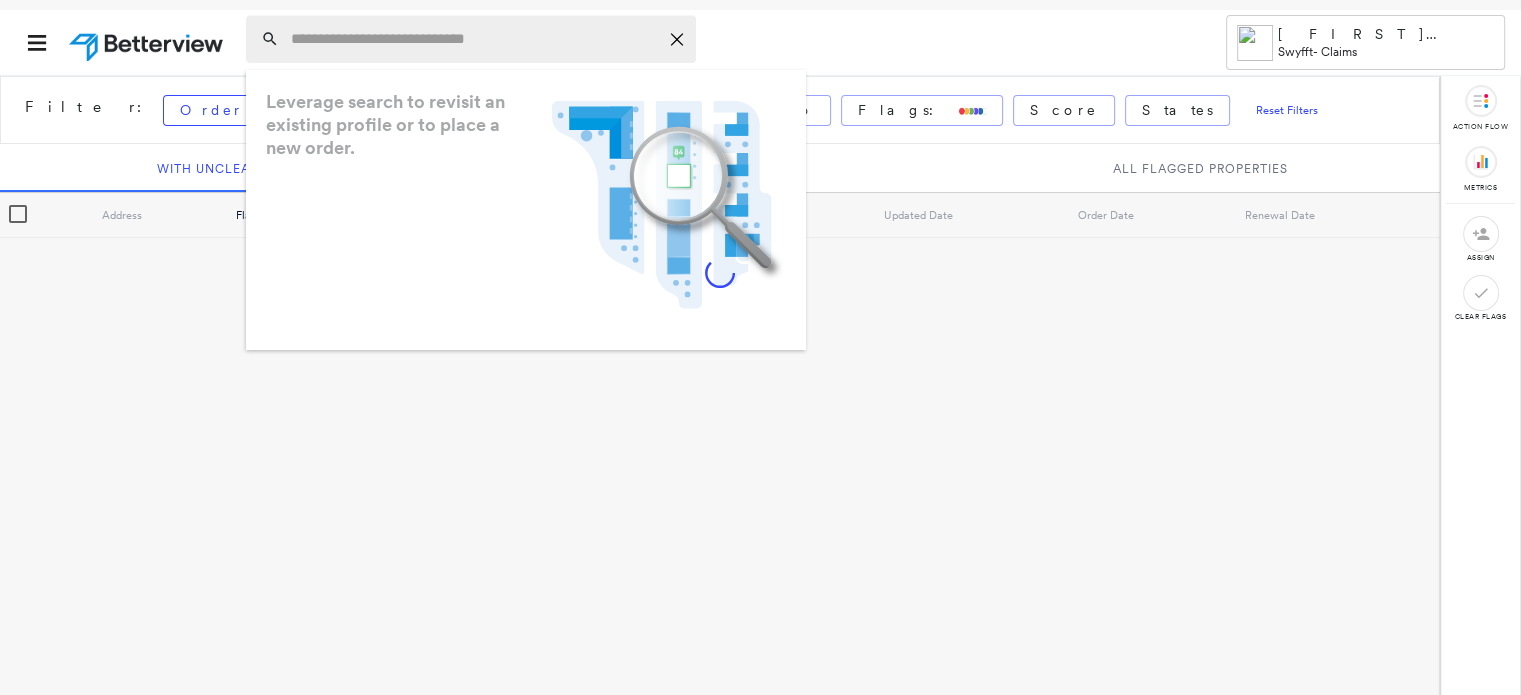 paste on "**********" 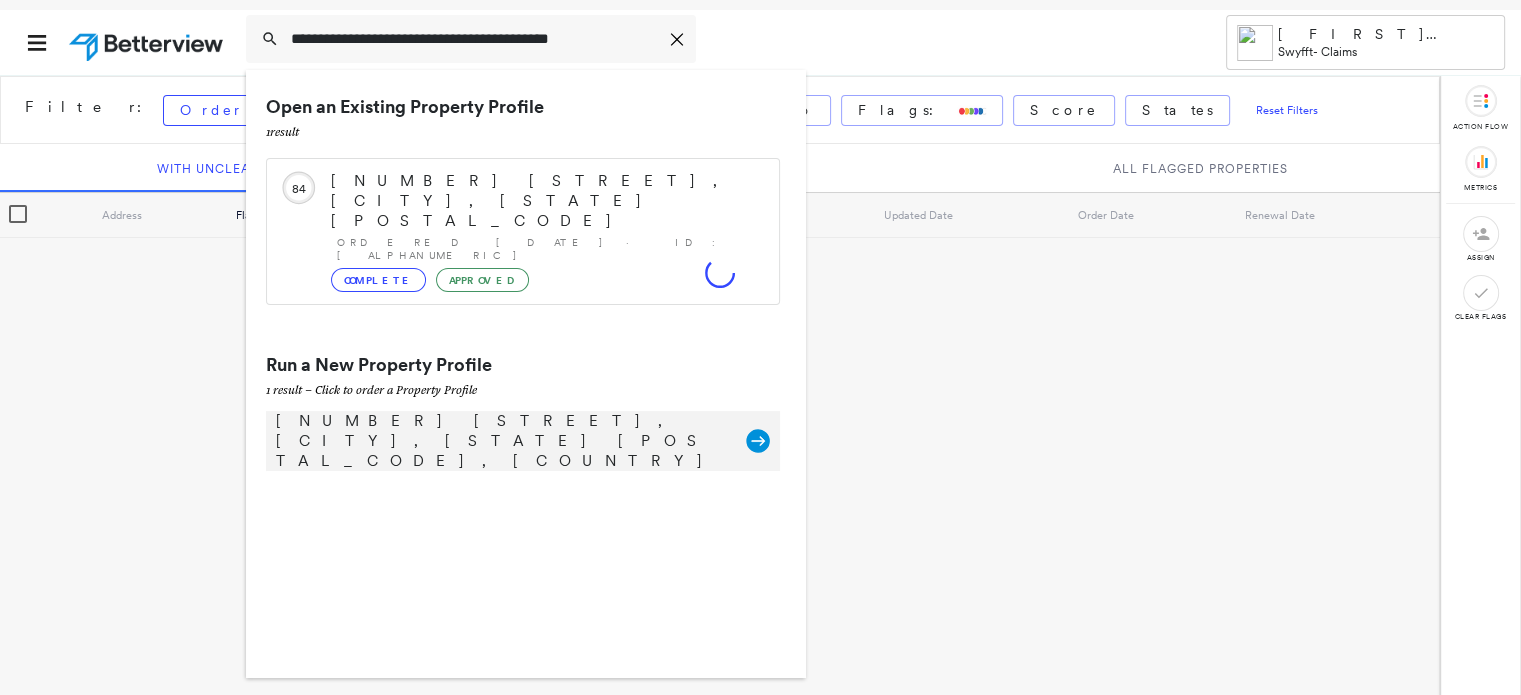 type on "**********" 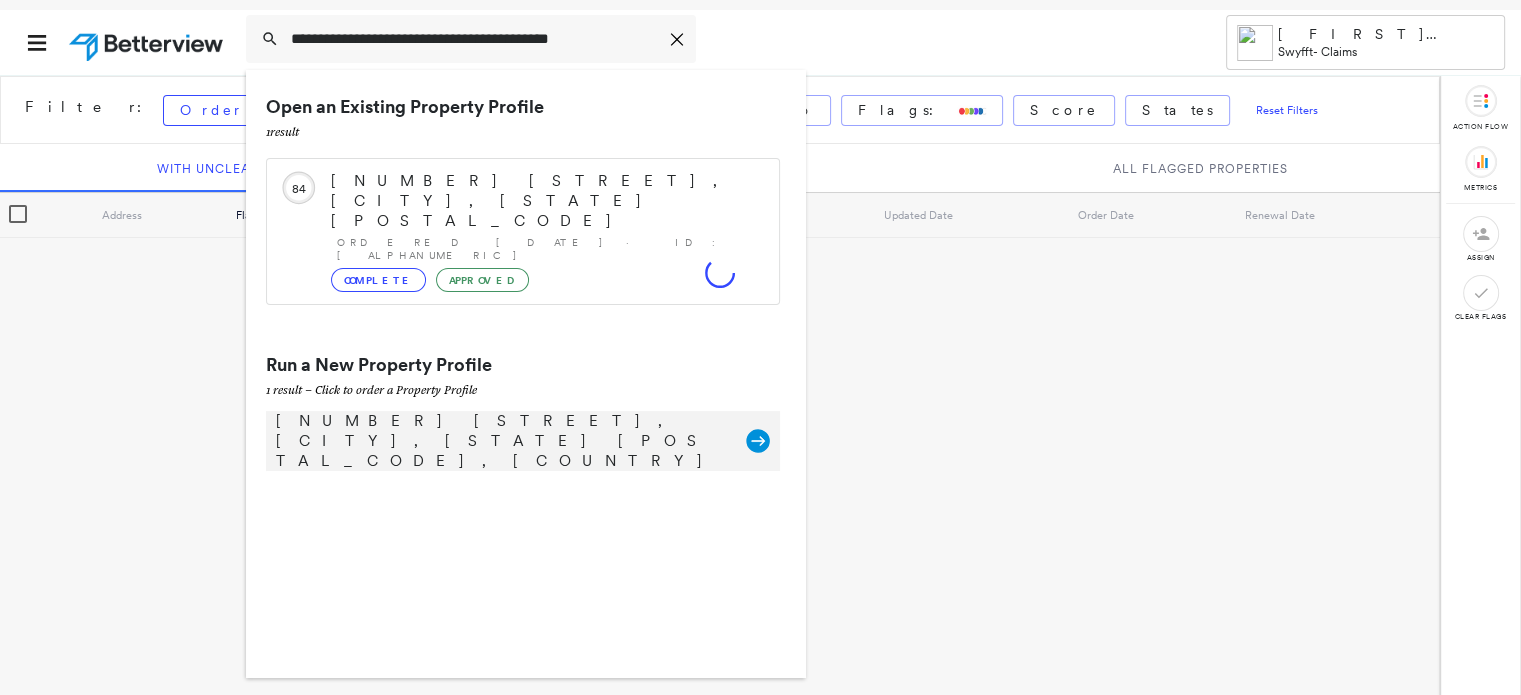 click on "[NUMBER] [STREET], [CITY], [STATE] [POSTAL_CODE], [COUNTRY]" at bounding box center [501, 441] 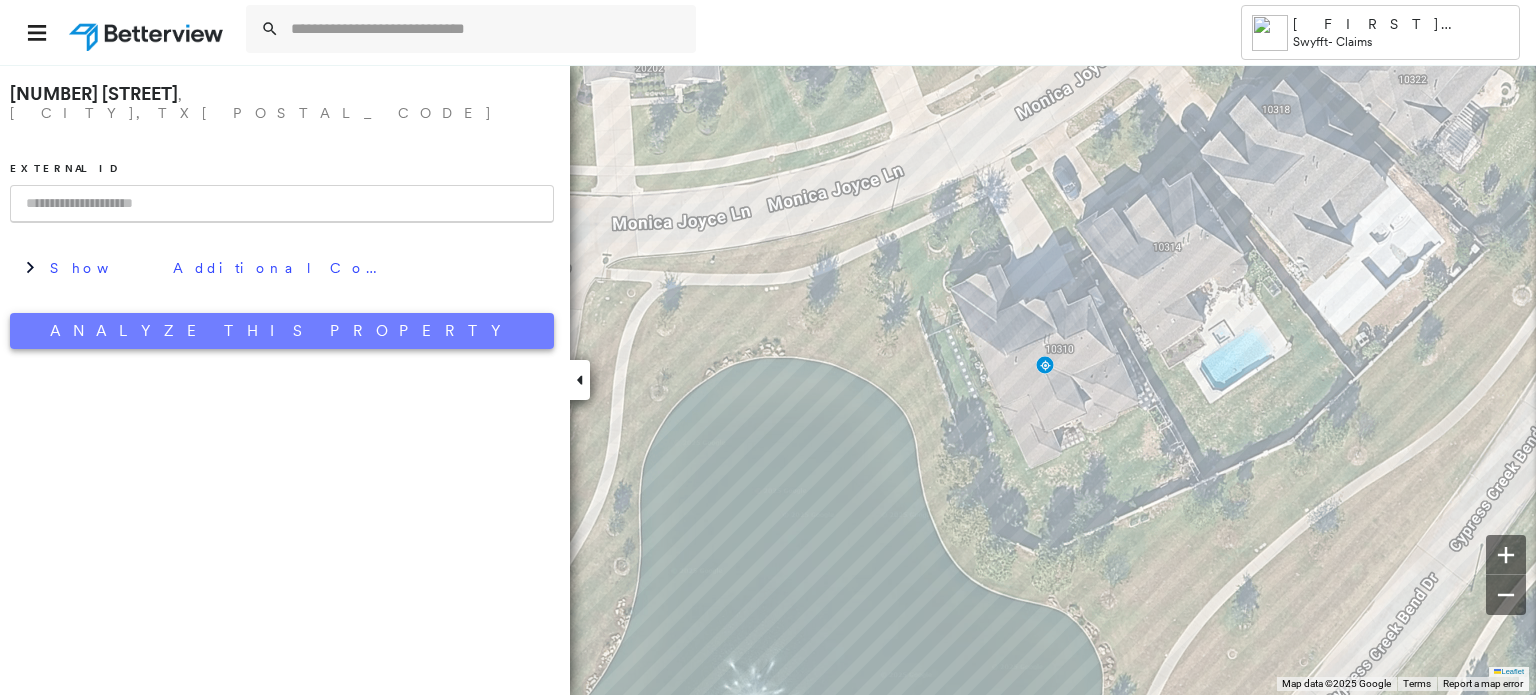 click on "Analyze This Property" at bounding box center [282, 331] 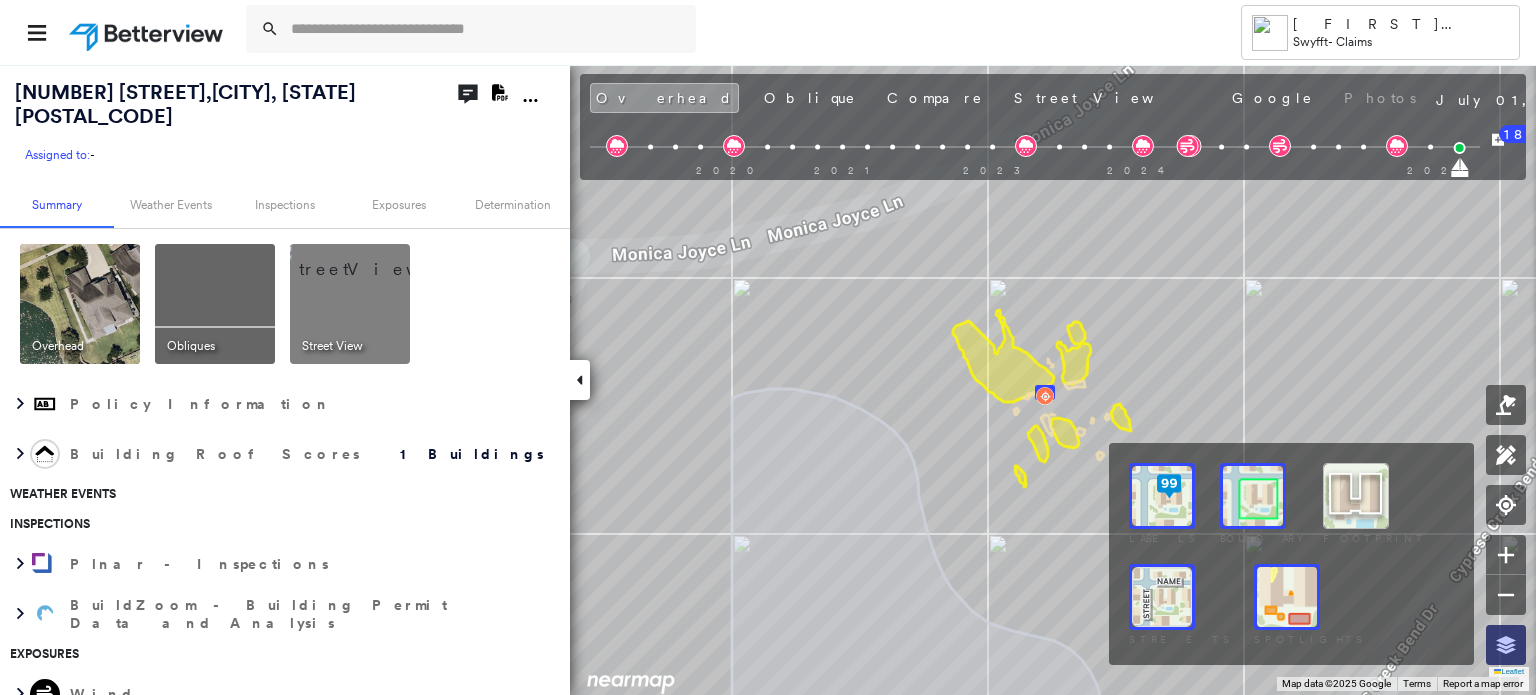 click at bounding box center (1506, 645) 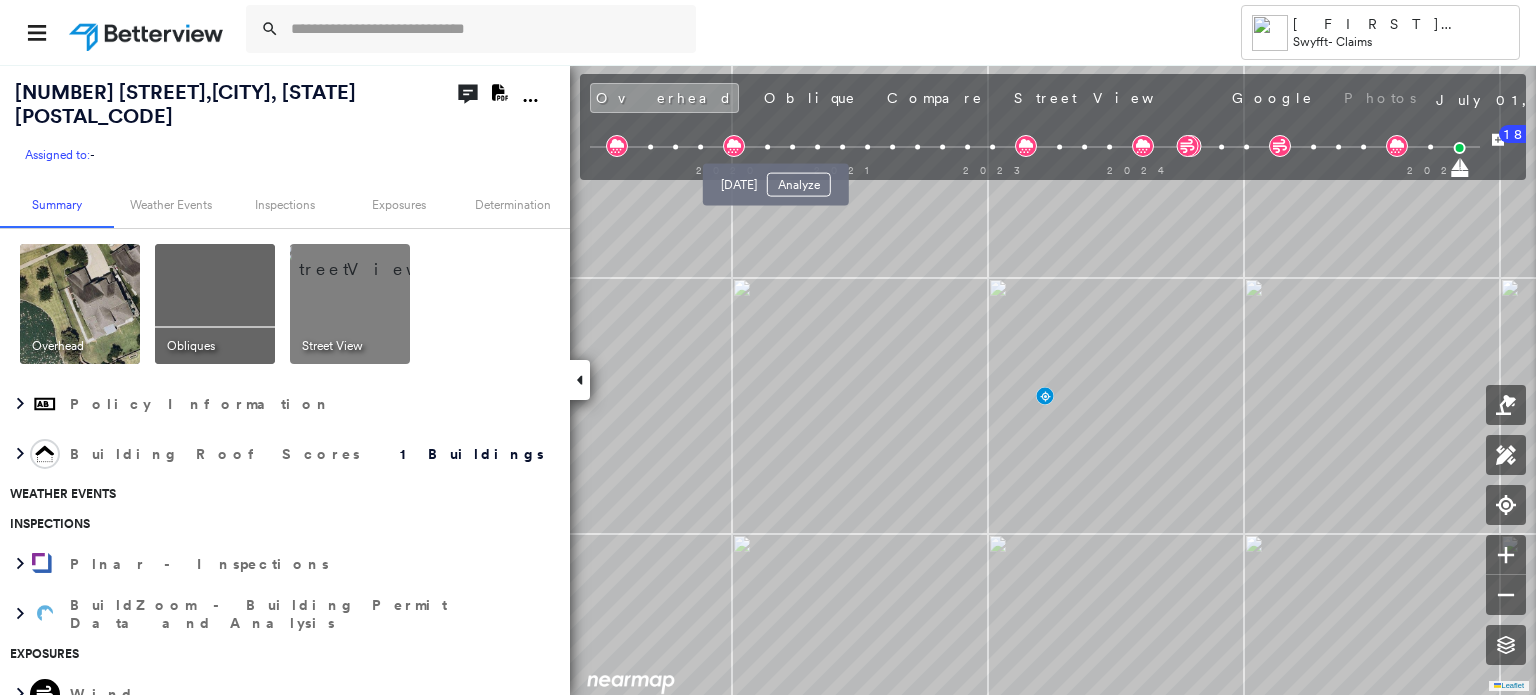 click at bounding box center (792, 147) 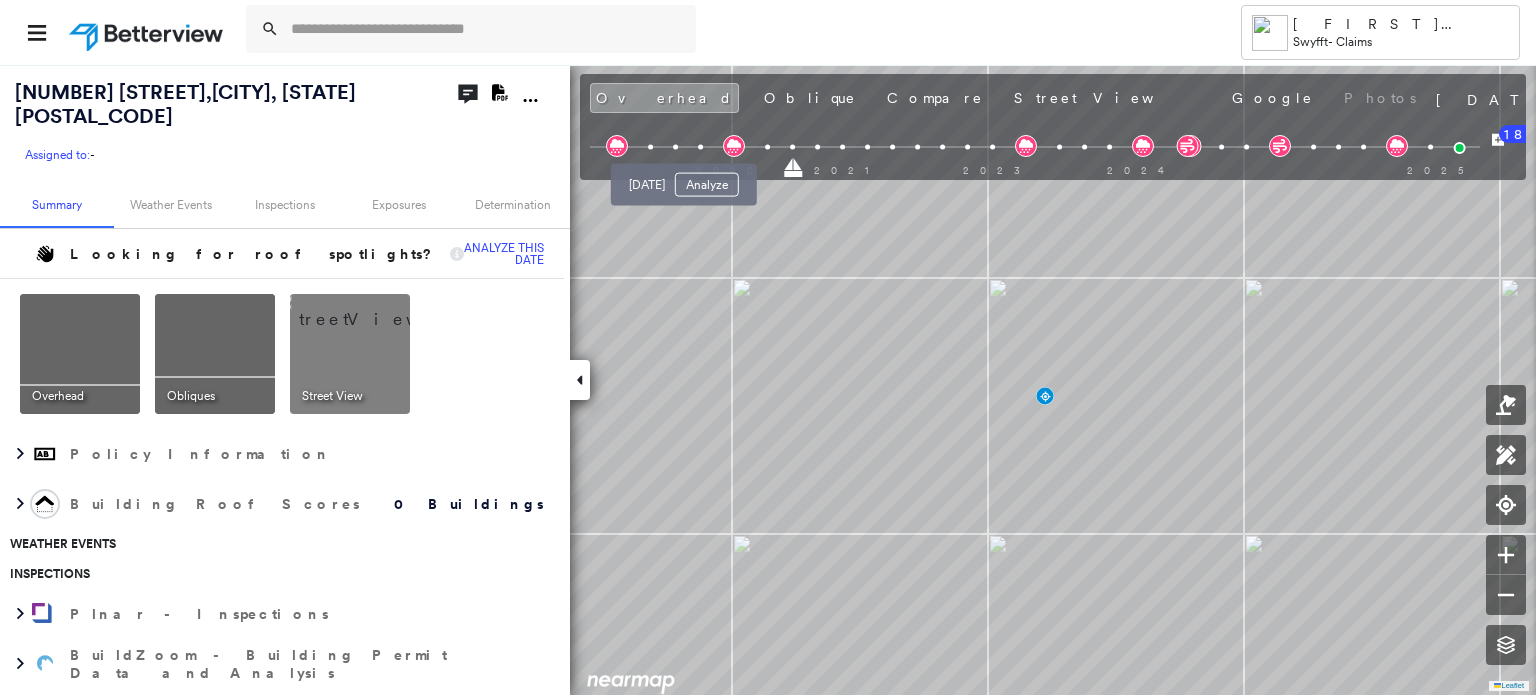 click at bounding box center [700, 147] 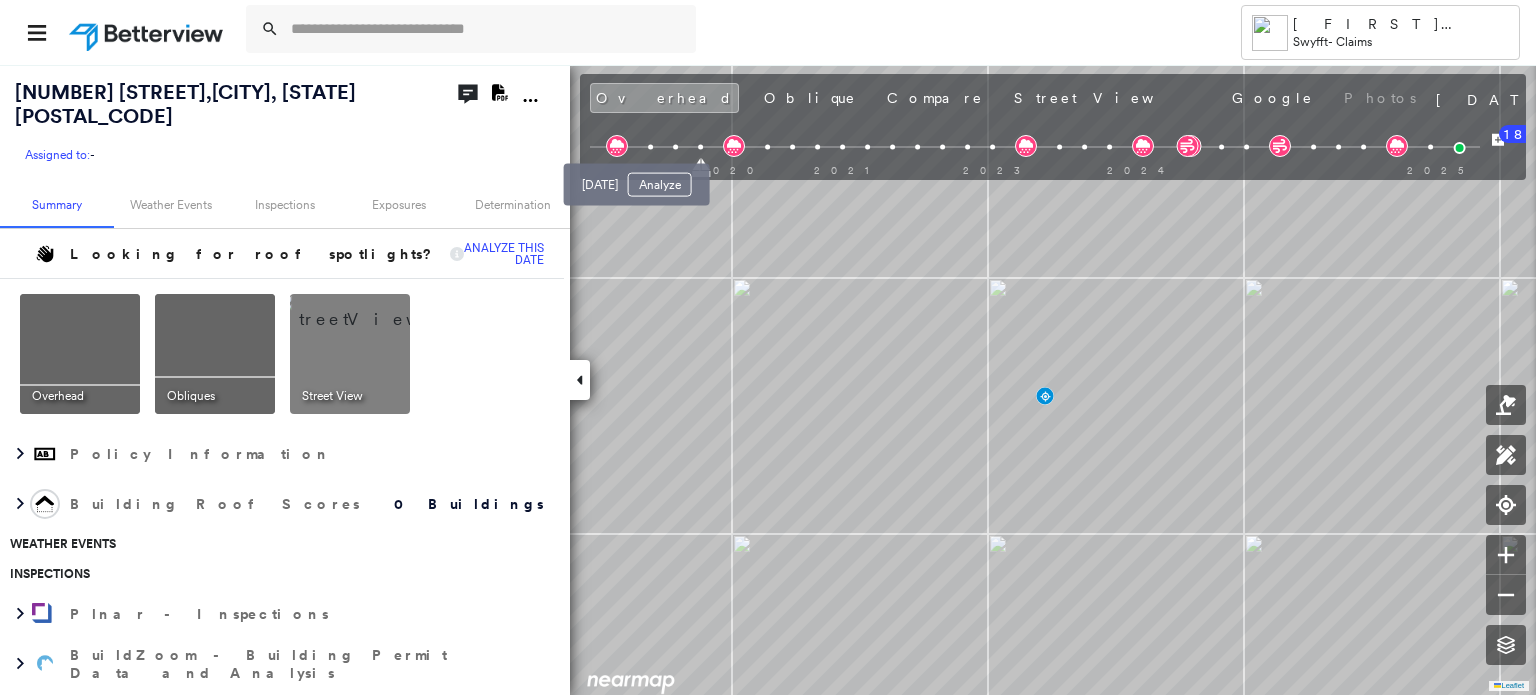click at bounding box center (650, 147) 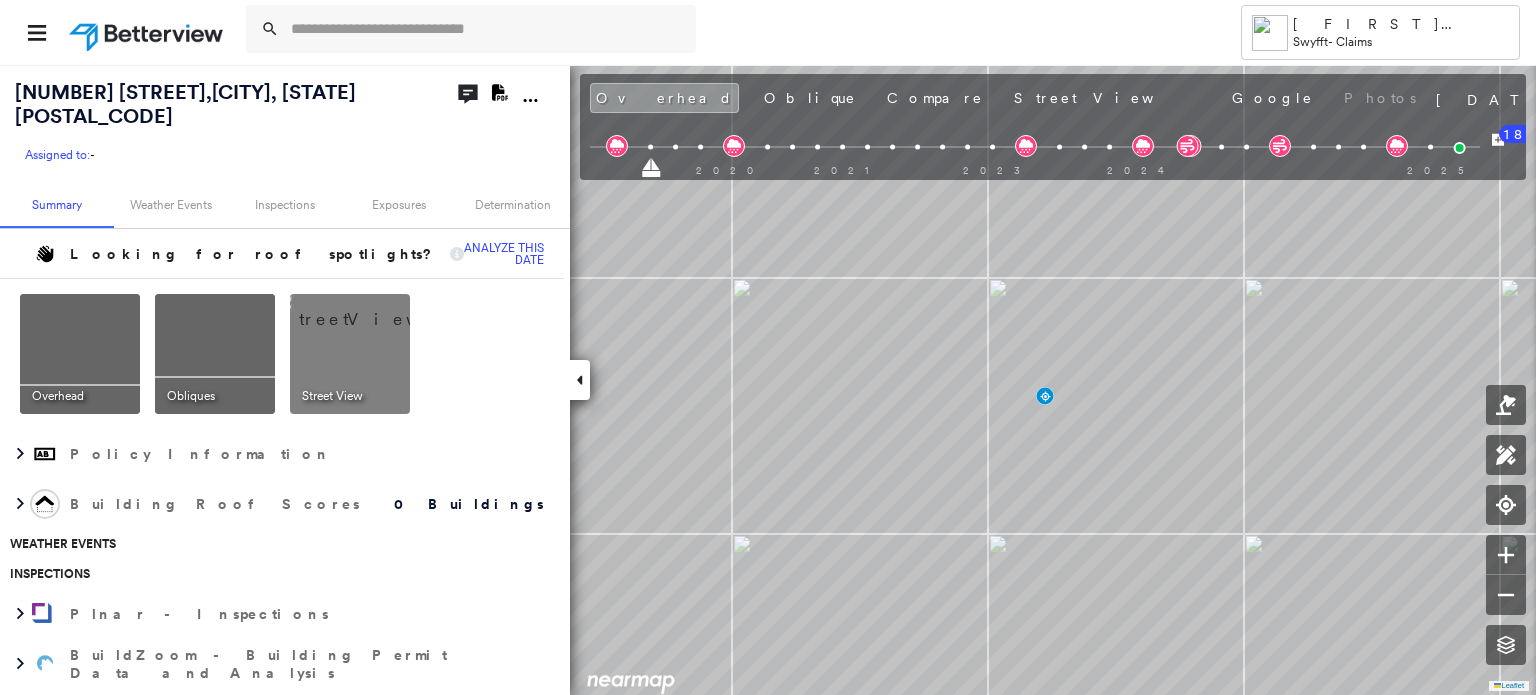 click on "18" at bounding box center [1516, 134] 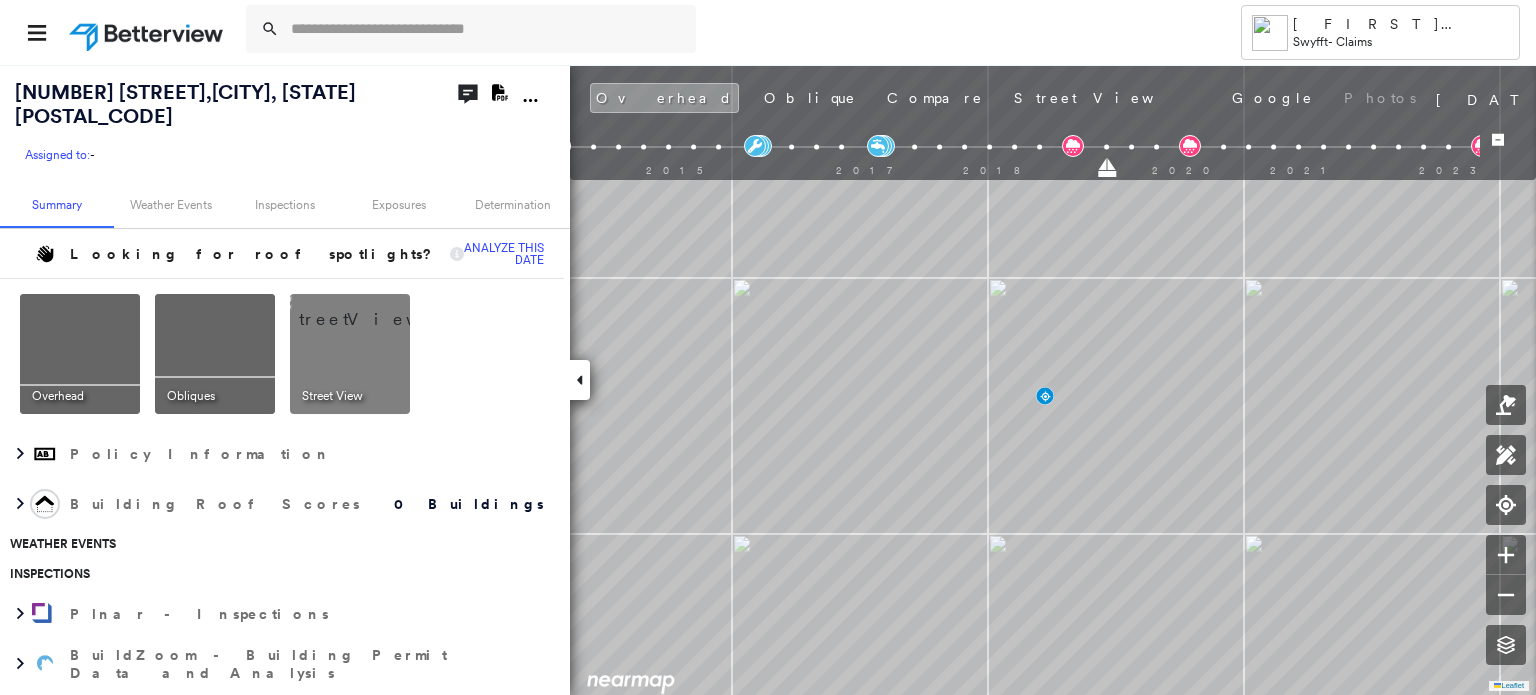 scroll, scrollTop: 0, scrollLeft: -501, axis: horizontal 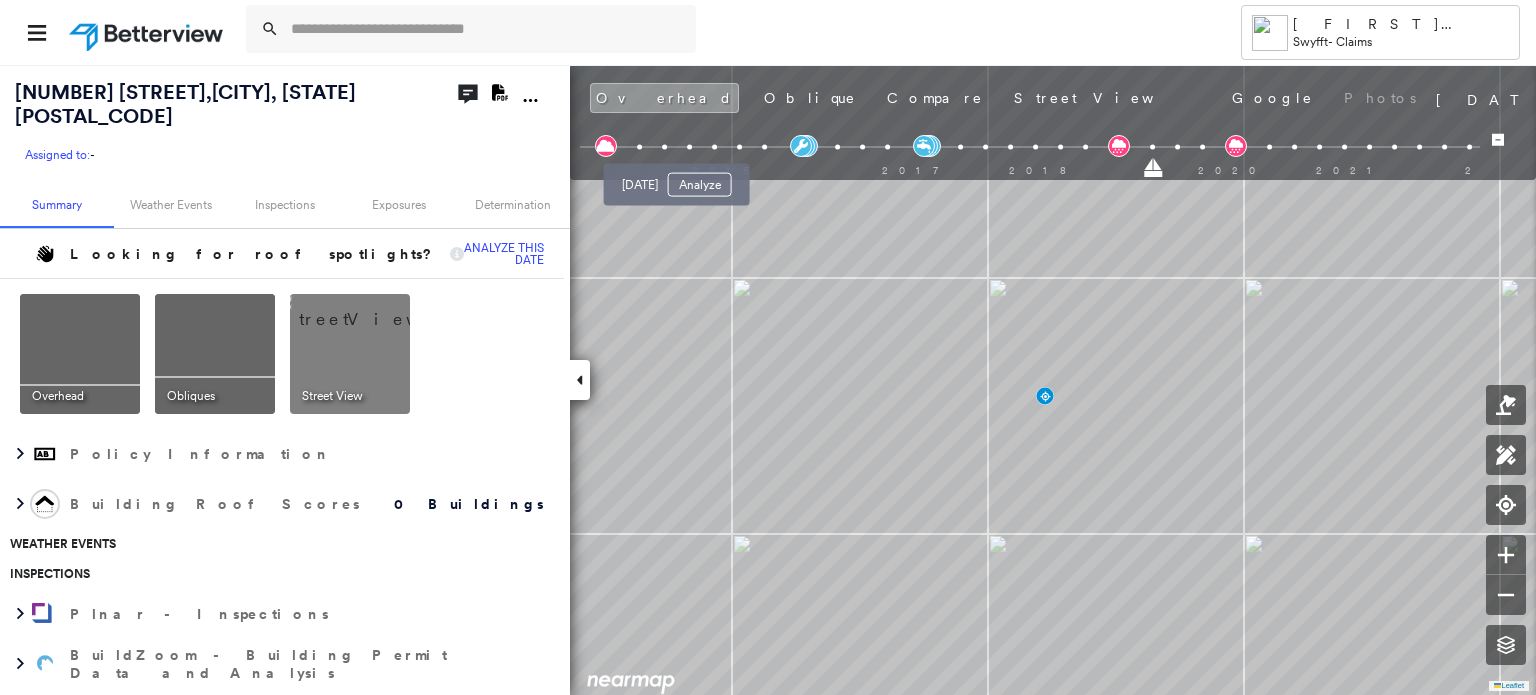 click at bounding box center (689, 147) 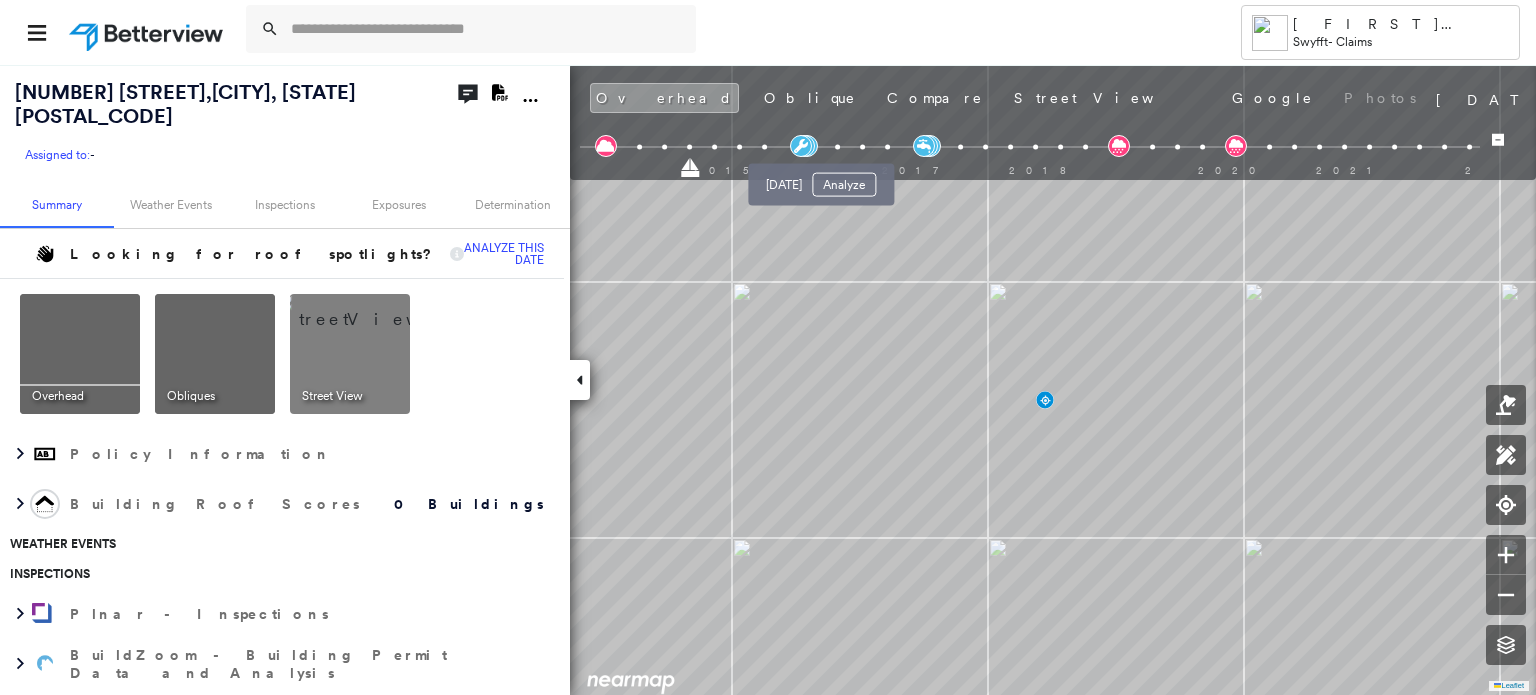 click on "[DATE] Analyze" at bounding box center [821, 179] 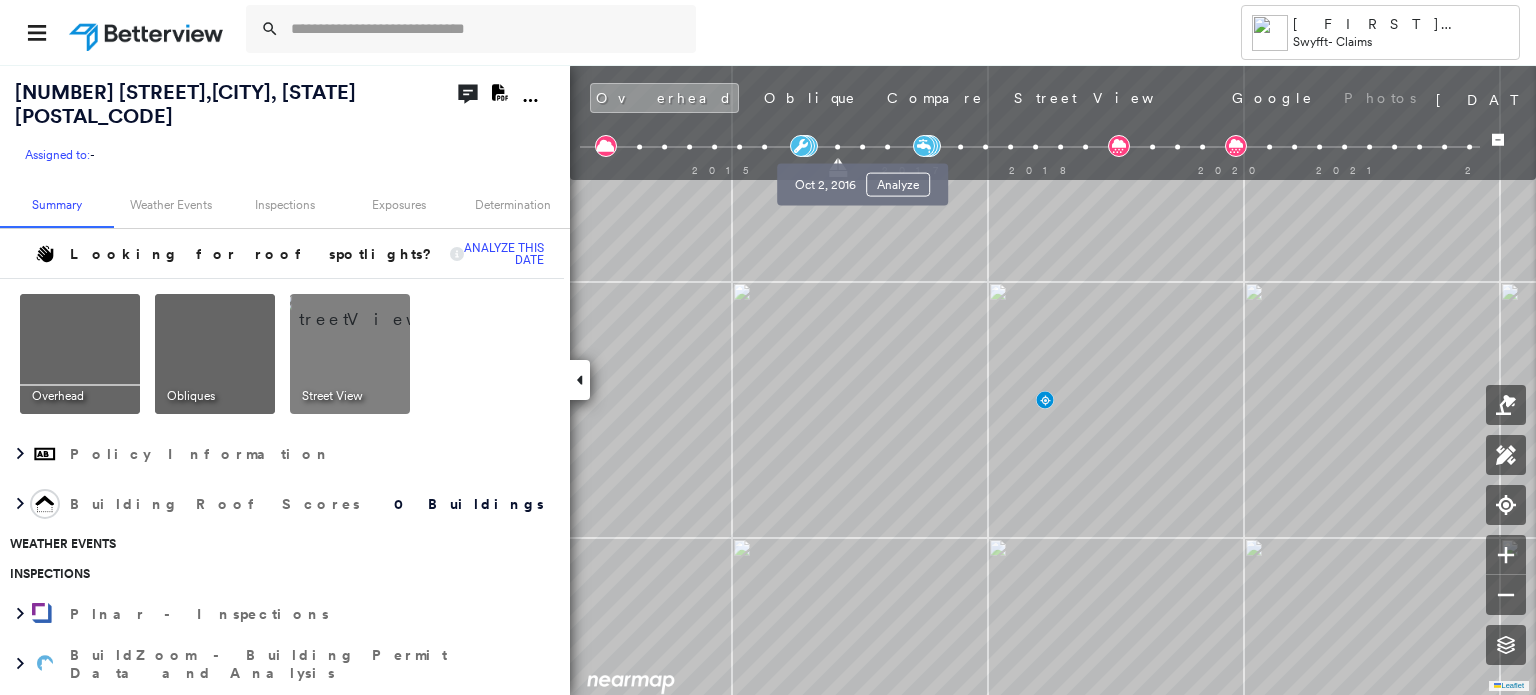 click at bounding box center [862, 147] 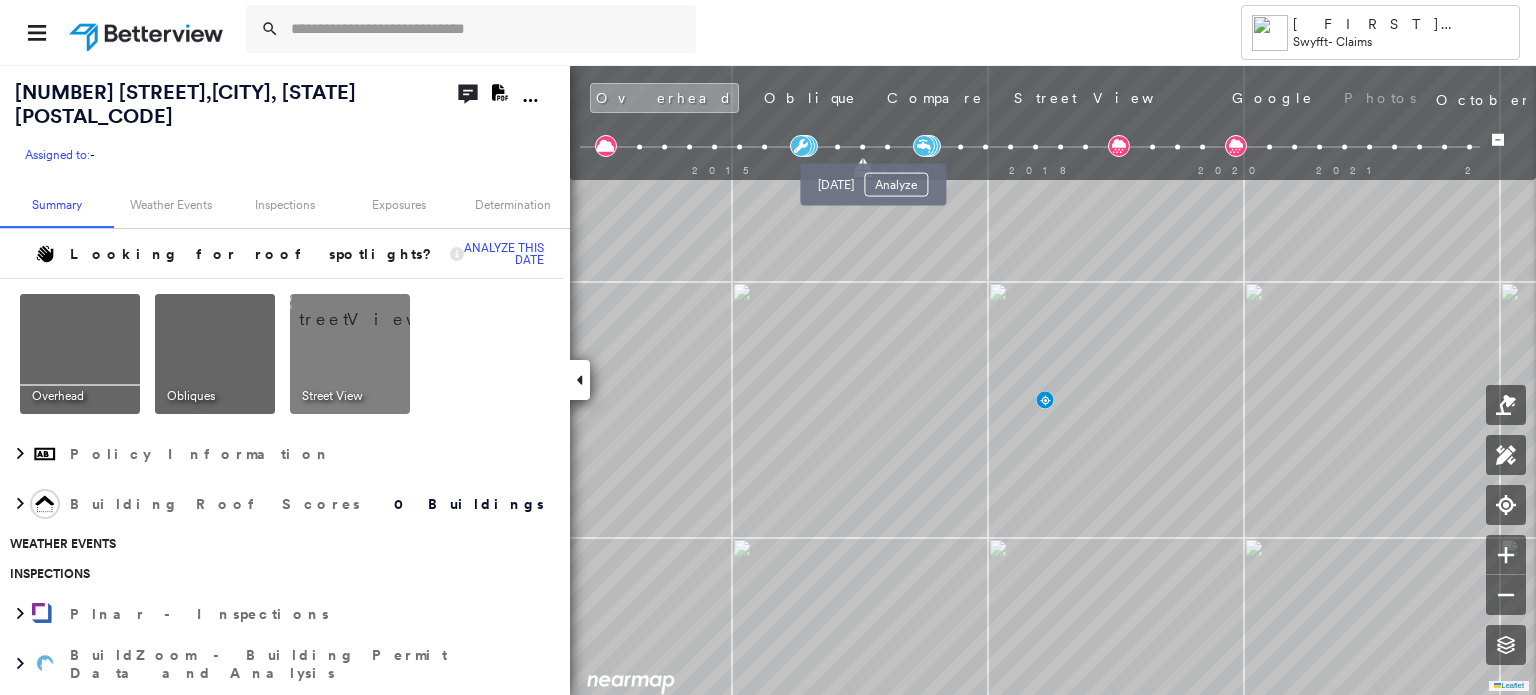 click at bounding box center (887, 147) 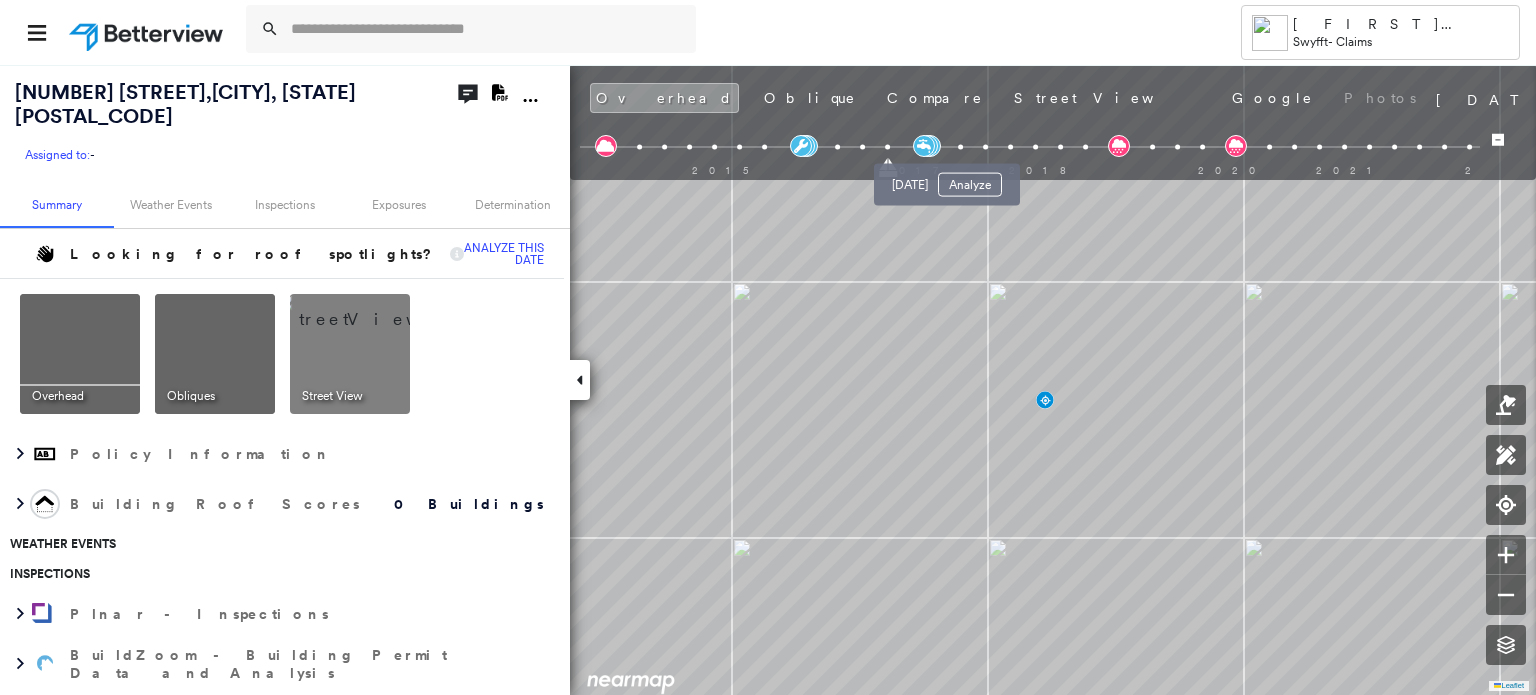 click at bounding box center [960, 147] 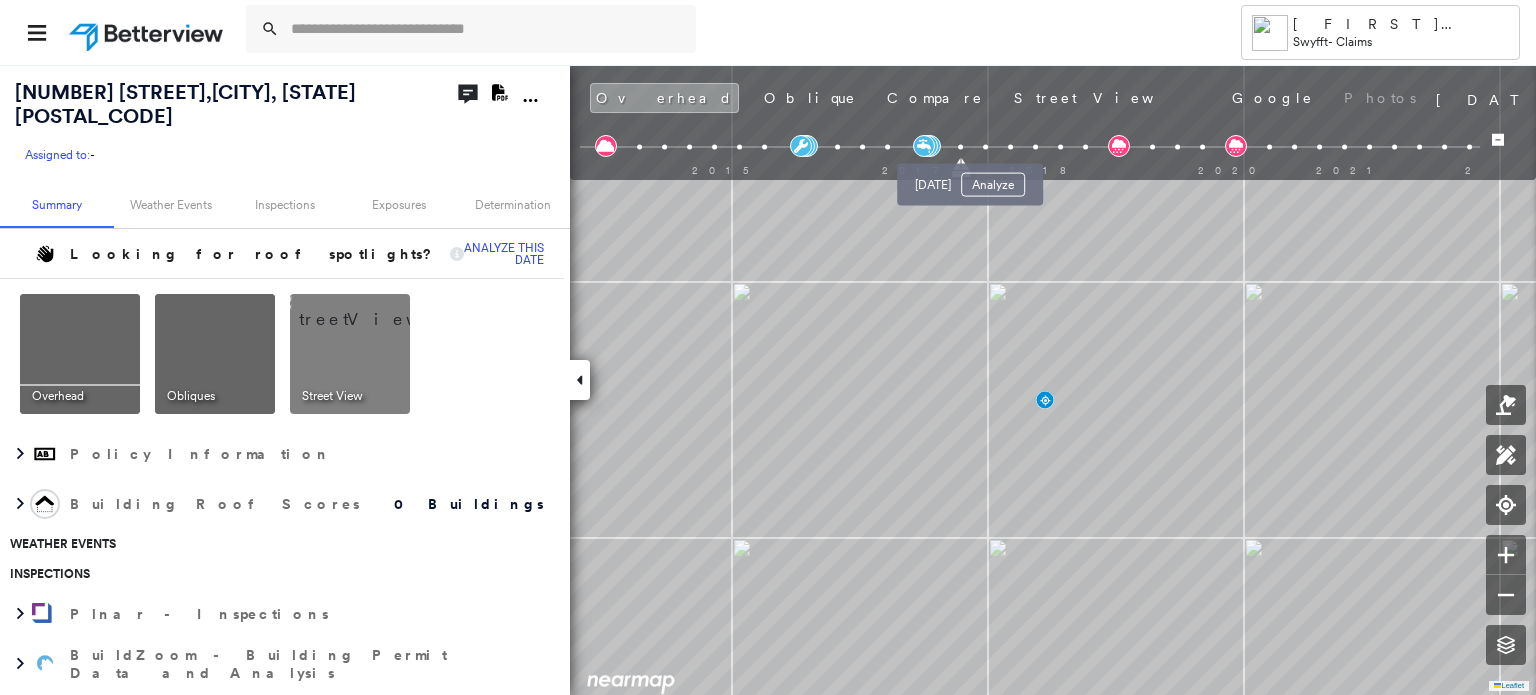 click at bounding box center [985, 147] 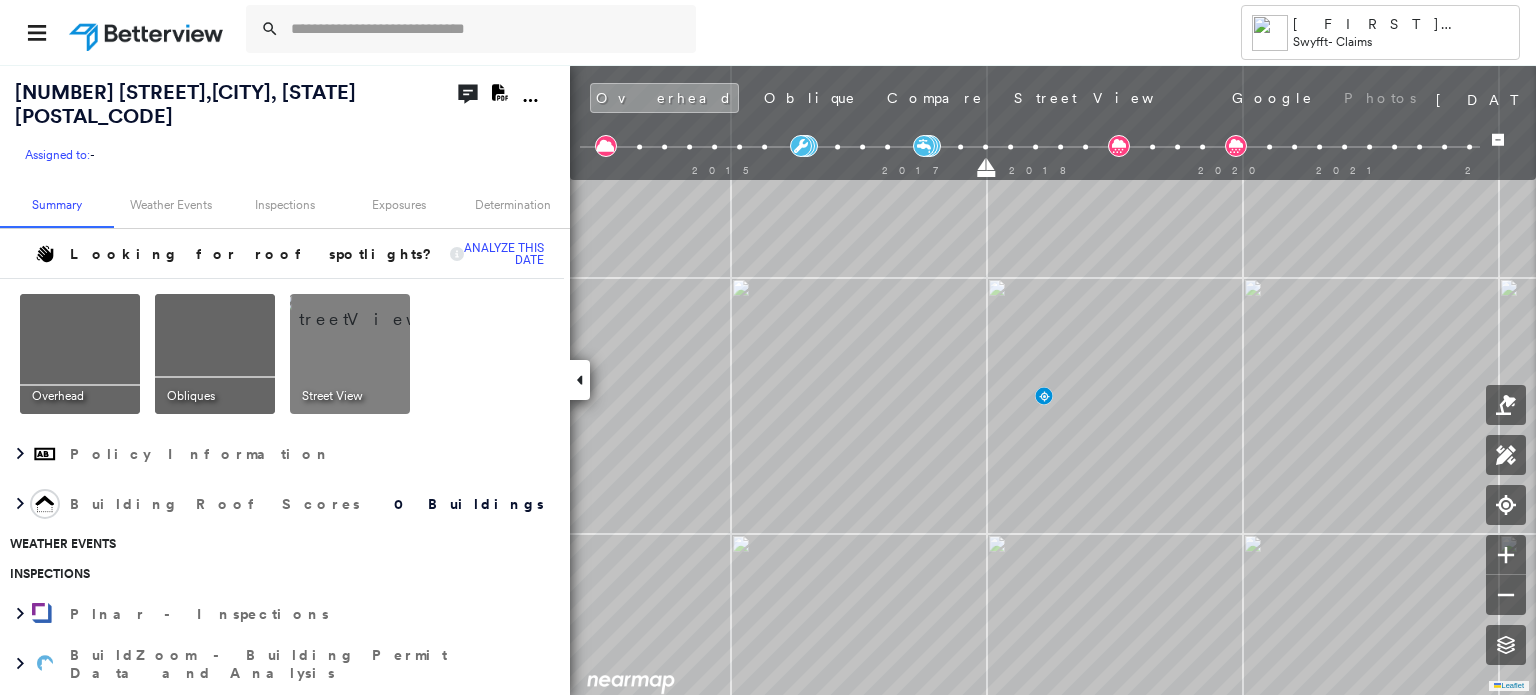 click on "[NUMBER] [STREET] ,  [CITY], [STATE] [POSTAL_CODE] Assigned to:  - Assigned to:  - Assigned to:  - Open Comments Download PDF Report Summary Weather Events Inspections Exposures Determination Looking for roof spotlights? Analyze this date Overhead Obliques Street View Policy Information Building Roof Scores 0 Buildings Weather Events Inspections Plnar - Inspections BuildZoom - Building Permit Data and Analysis Exposures Flood Regional Hazard: 1   out of  5 Hurricane Regional Hazard: 2   out of  5 Additional Perils Determination Action Taken New Entry History Quote/New Business Terms & Conditions Added ACV Endorsement Added Cosmetic Endorsement Inspection/Loss Control Report Information Added to Inspection Survey Onsite Inspection Ordered Determined No Inspection Needed General Used Report to Further Agent/Insured Discussion Reject/Decline - New Business Allowed to Proceed / Policy Bound Added/Updated Building Information Save Renewal Terms & Conditions Added Cosmetic Endorsement Deductible Change Premium Adjusted" at bounding box center [768, 379] 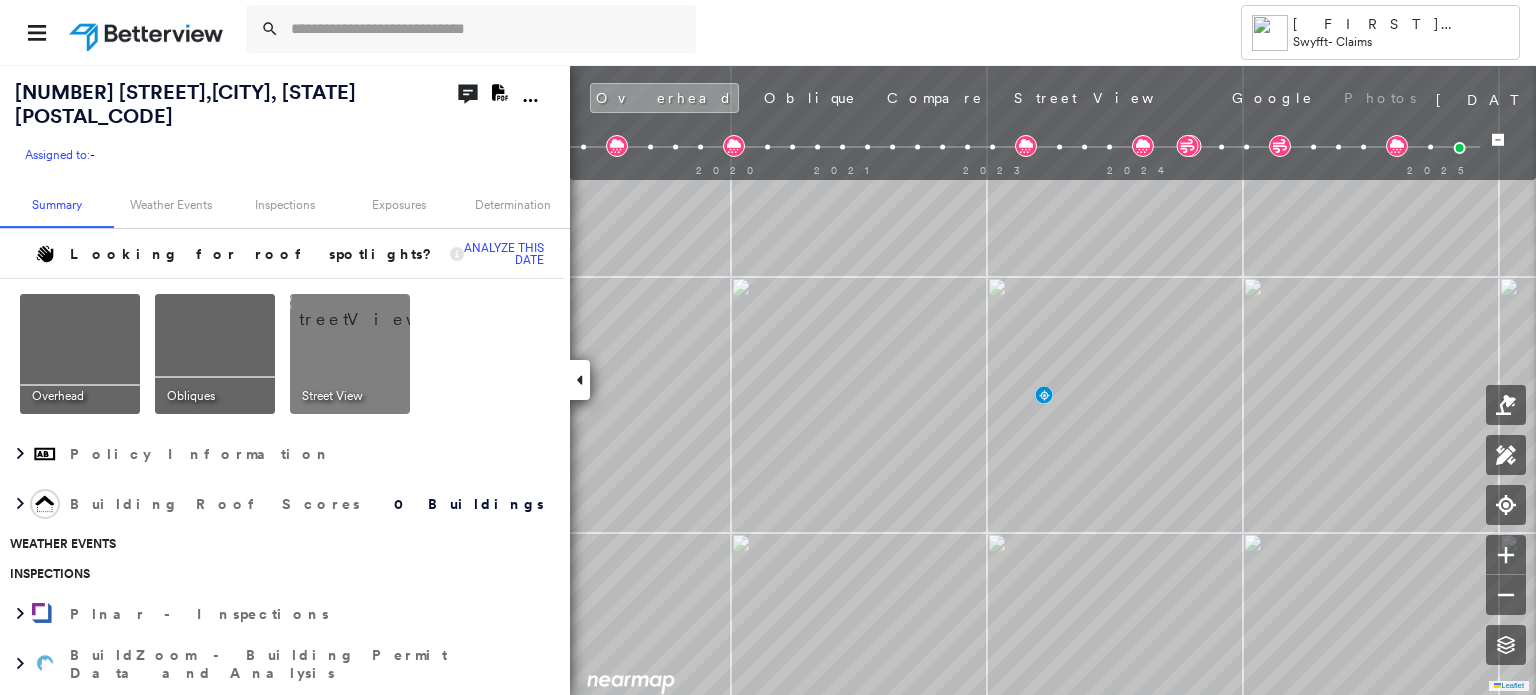 scroll, scrollTop: 0, scrollLeft: 0, axis: both 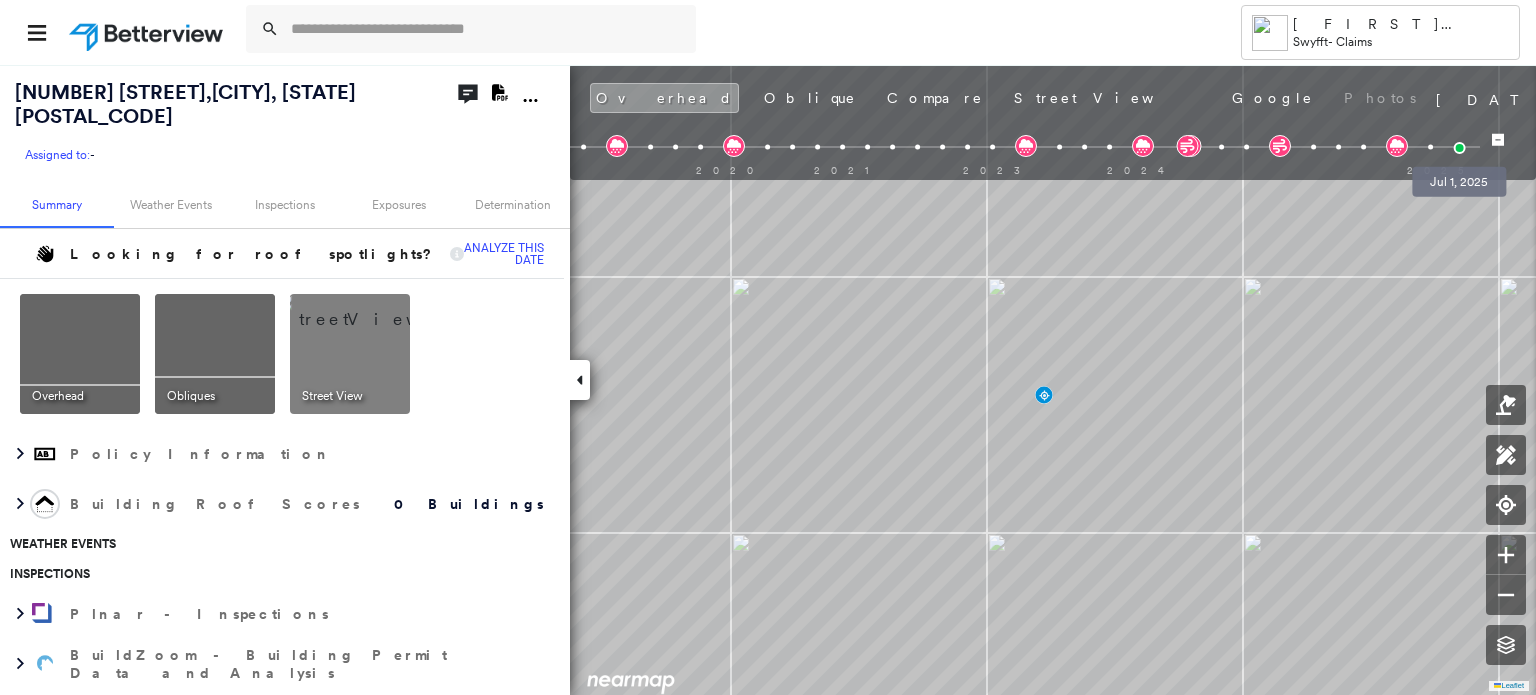 click at bounding box center (1459, 148) 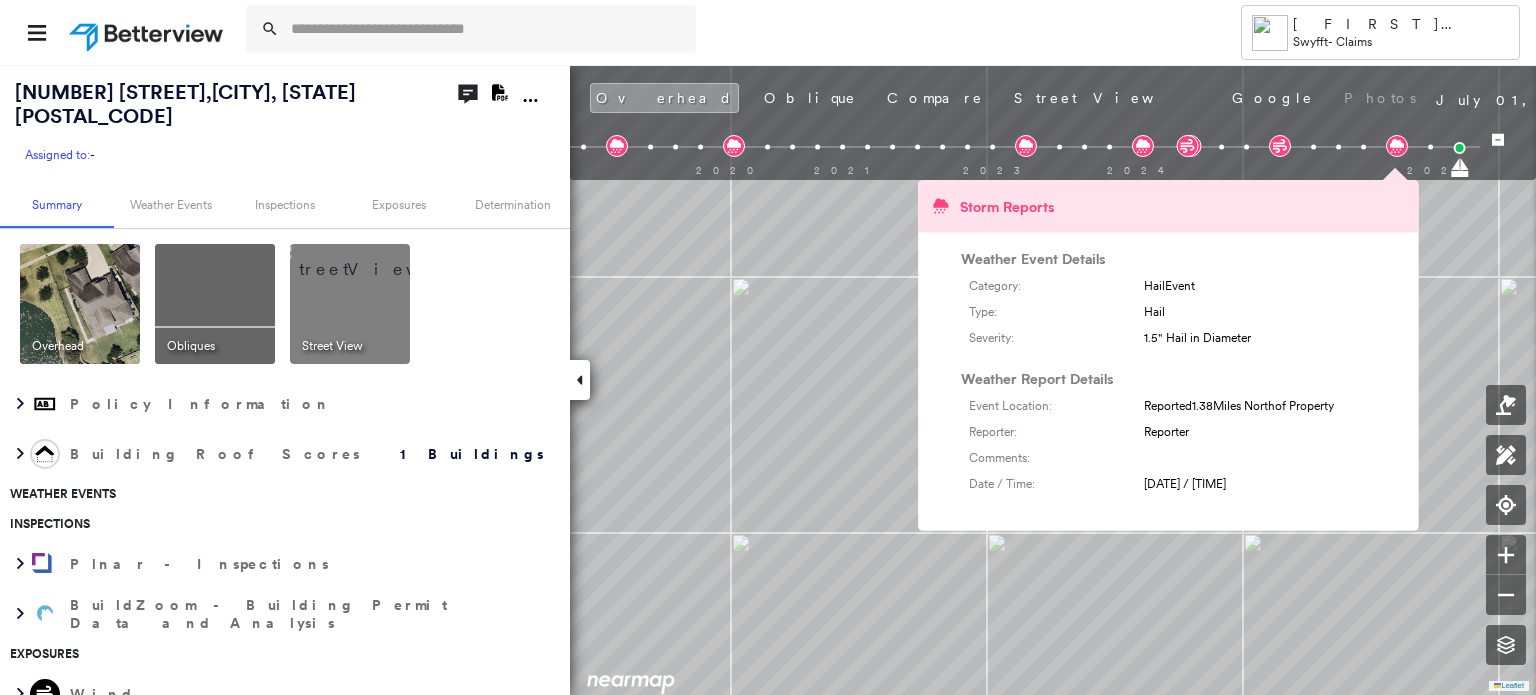 click 